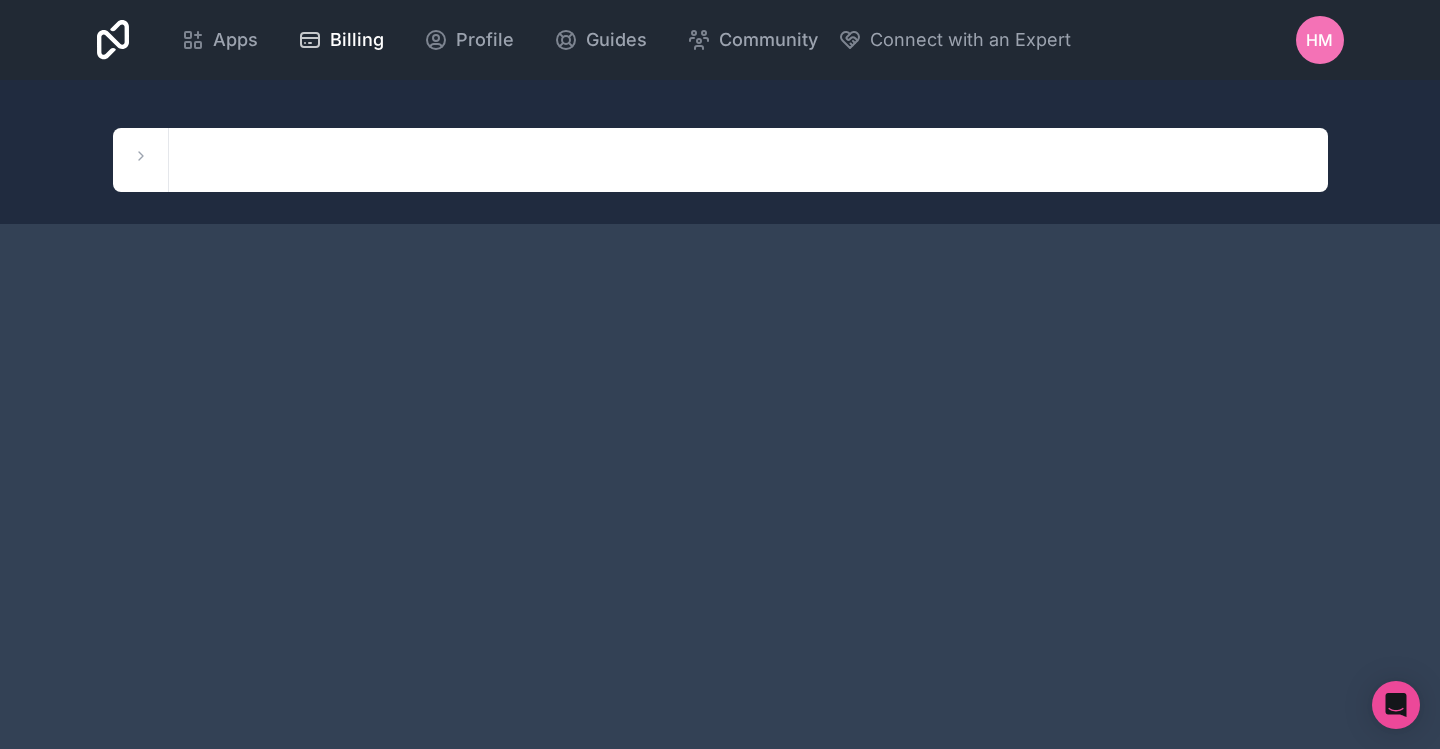 scroll, scrollTop: 0, scrollLeft: 0, axis: both 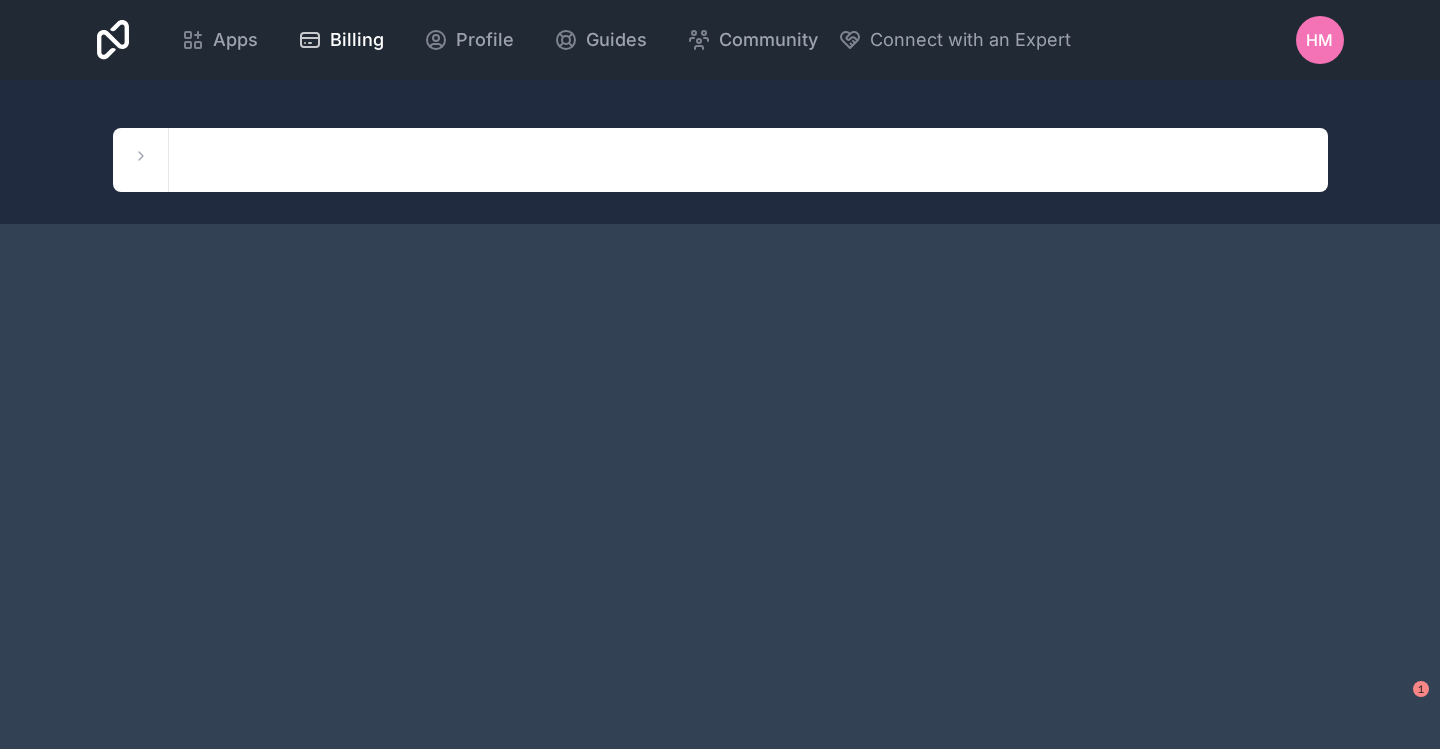click on "Apps" at bounding box center [235, 40] 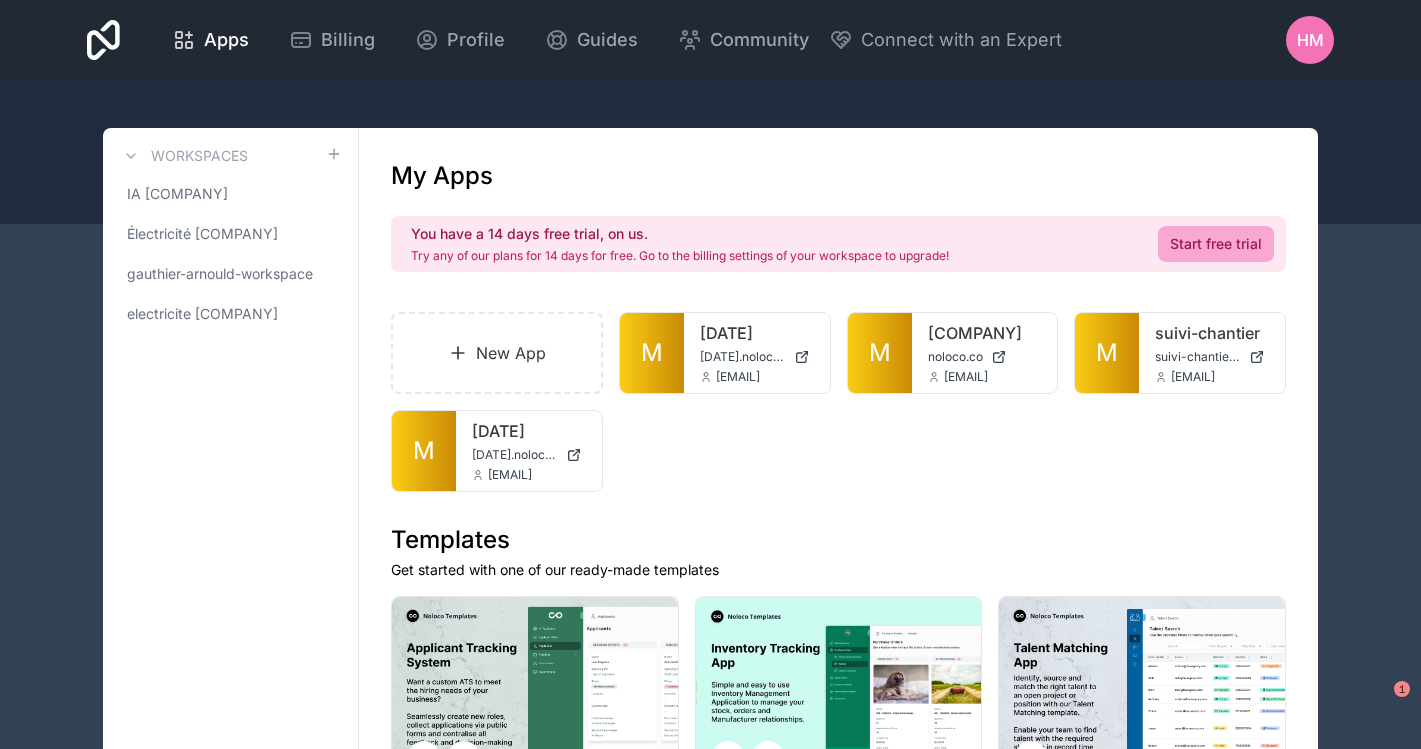 click on "M" at bounding box center [880, 353] 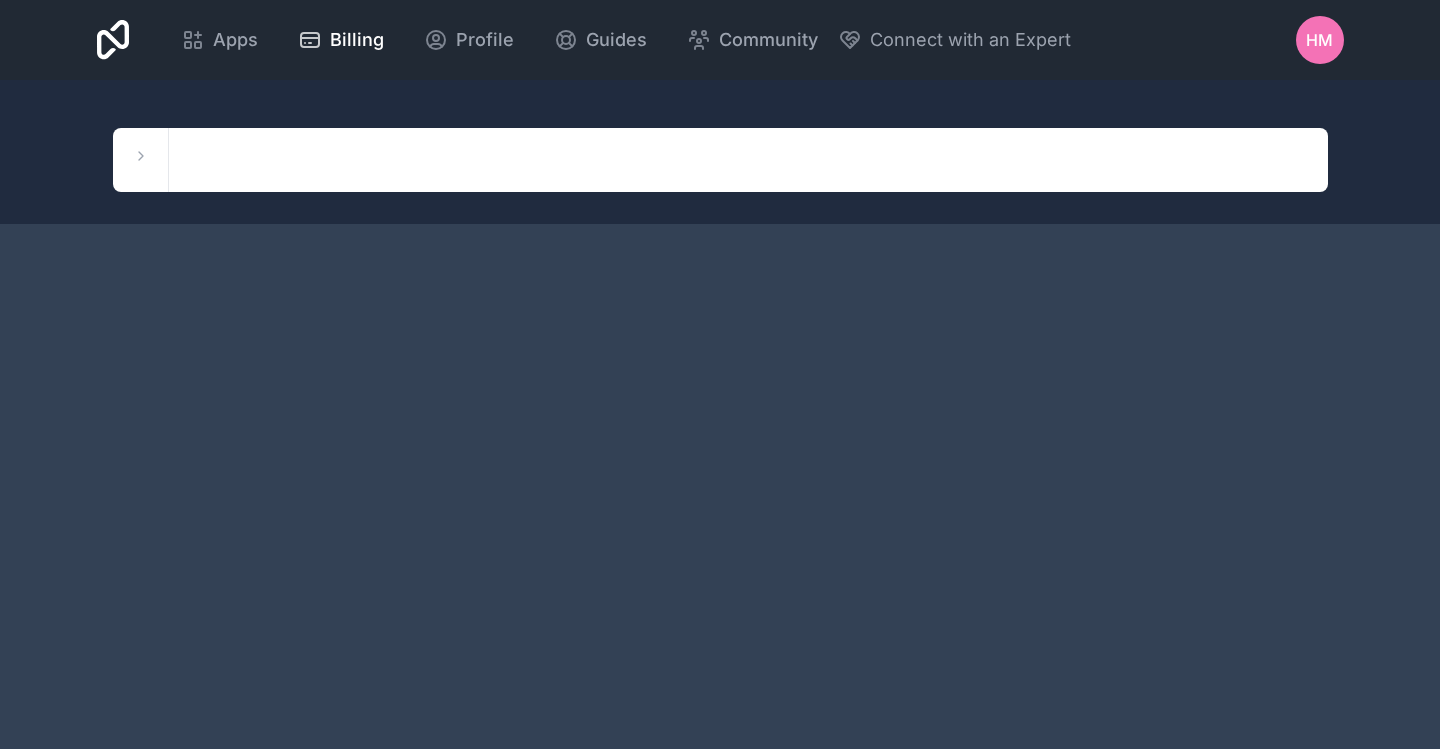 scroll, scrollTop: 0, scrollLeft: 0, axis: both 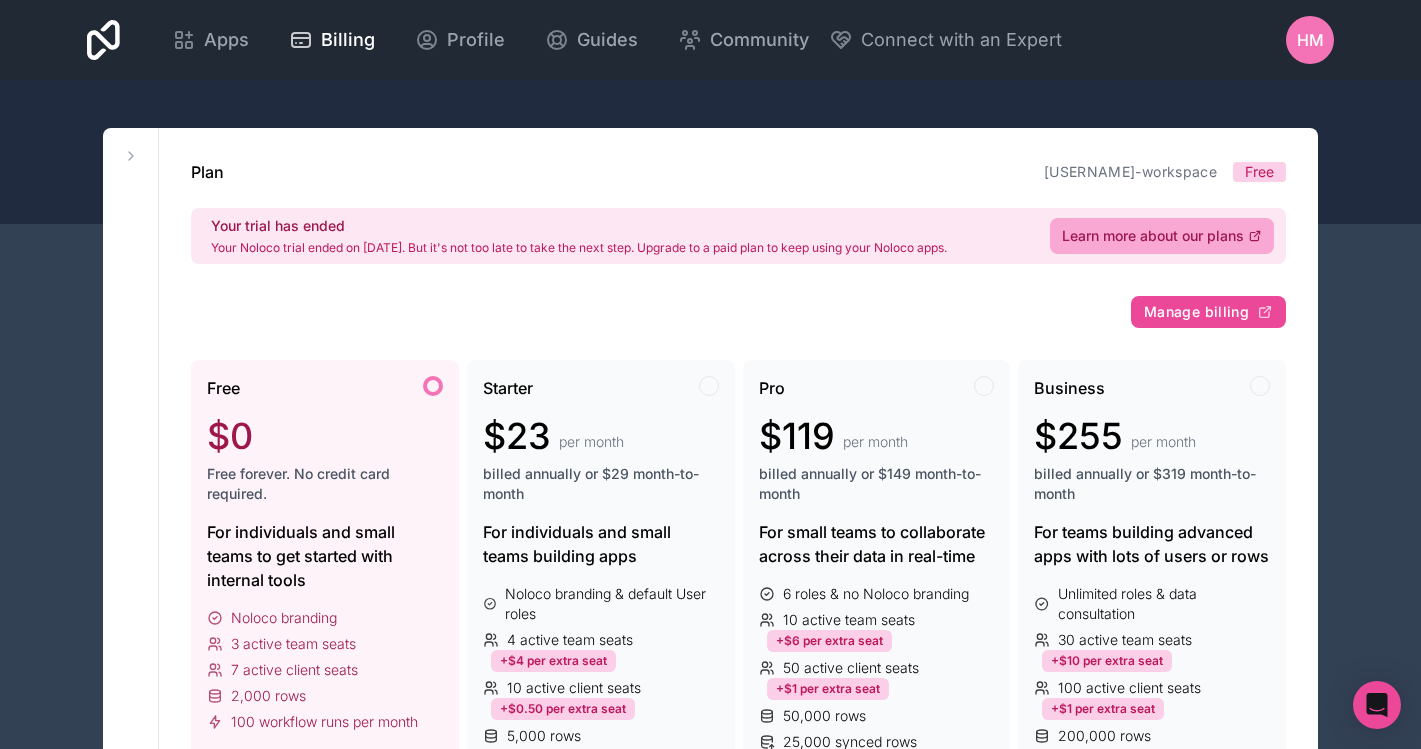 click 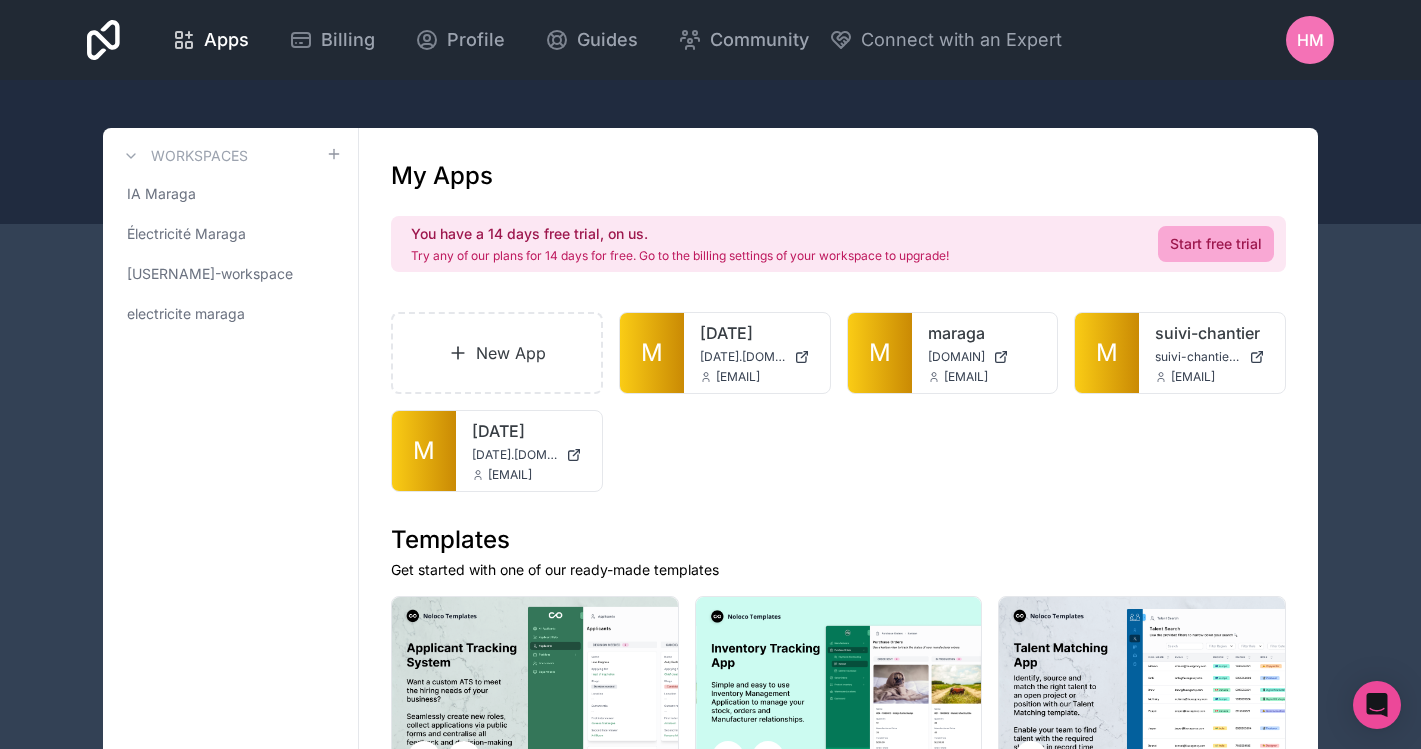 click on "M" at bounding box center (880, 353) 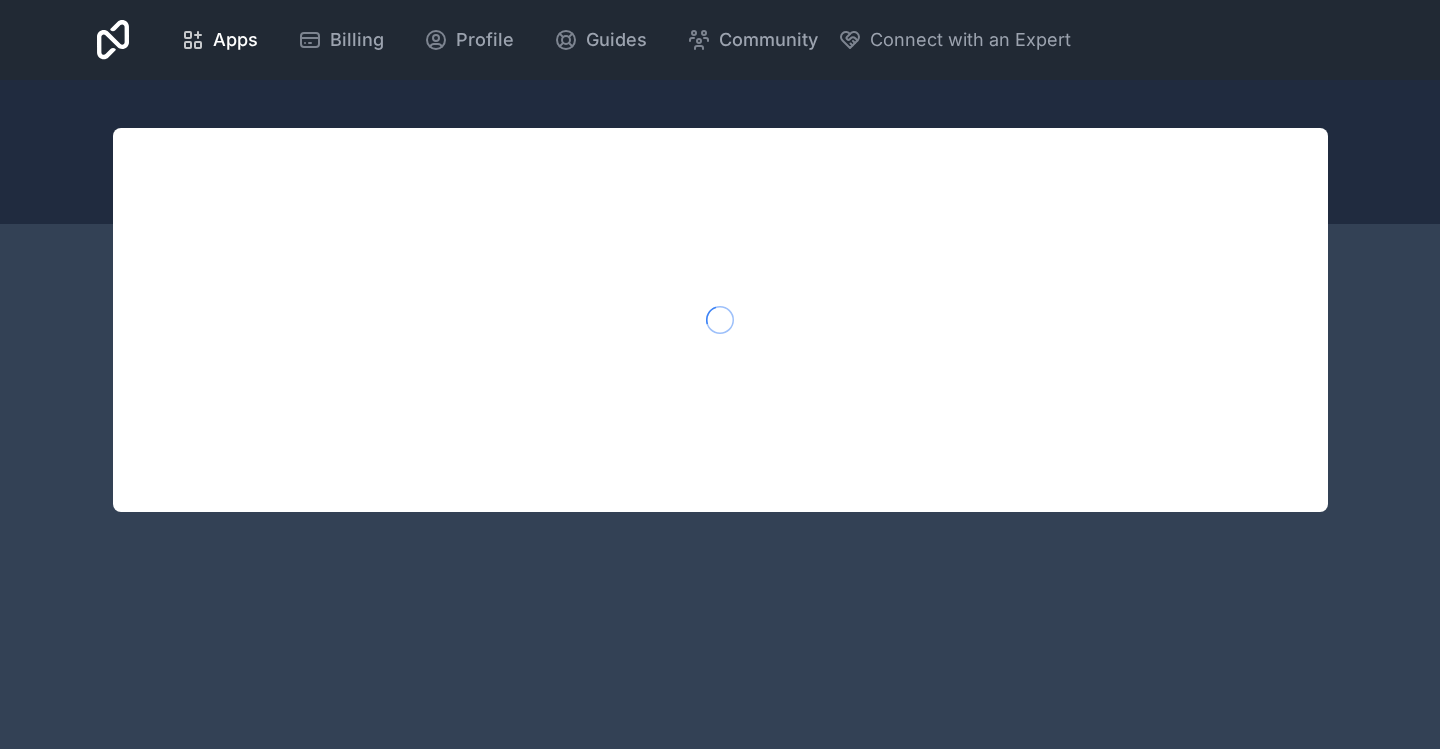 scroll, scrollTop: 0, scrollLeft: 0, axis: both 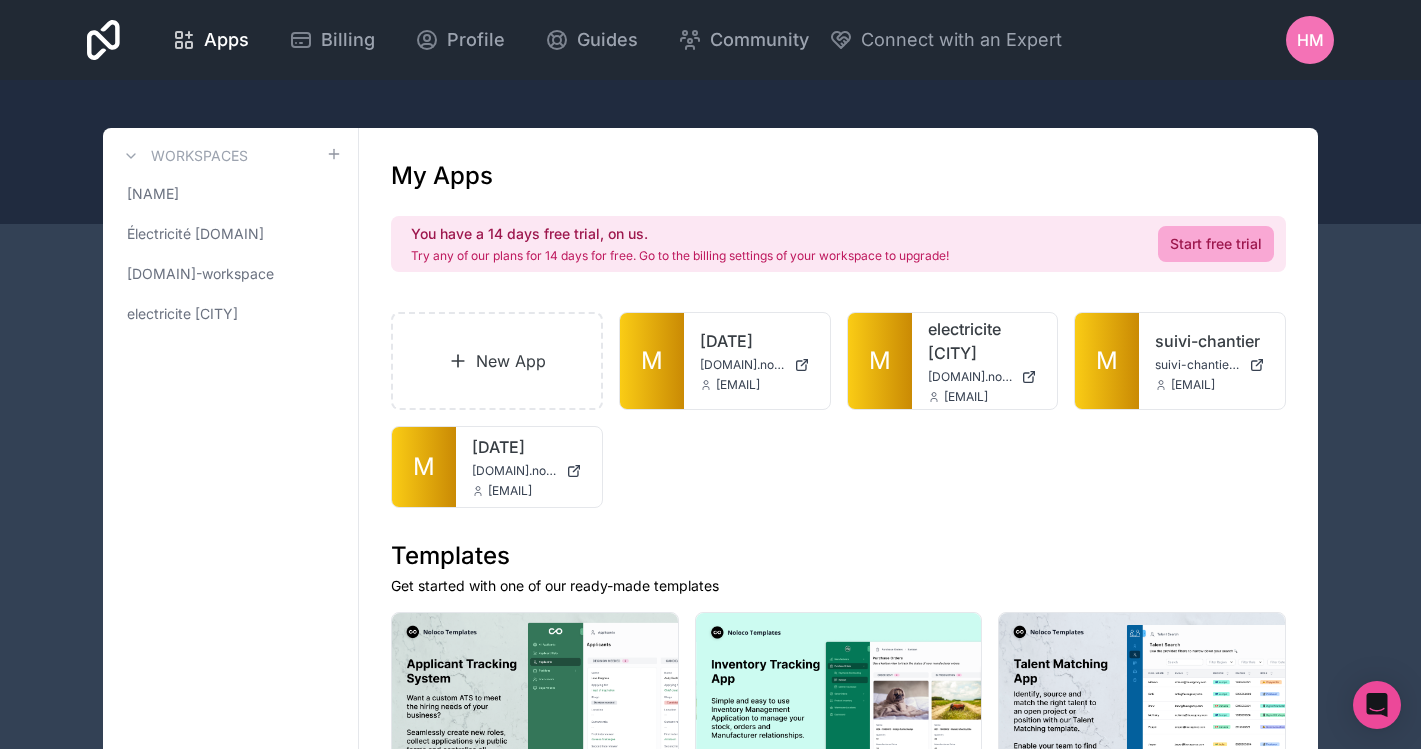 click at bounding box center [0, 0] 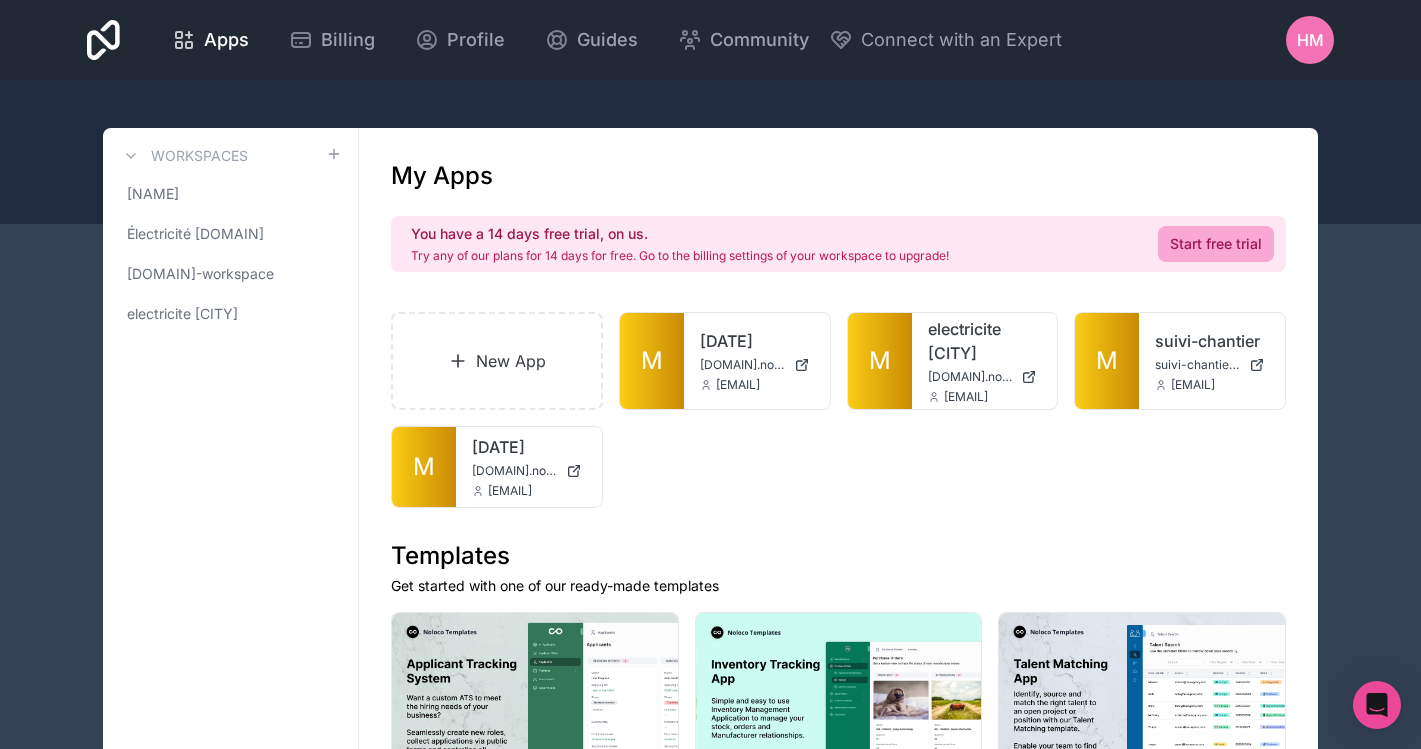 click on "New App M 31-07-2025 31-07-2025.noloco.co ia@electricite-maraga.lu M maraga maraga.noloco.co ia@electricite-maraga.lu M suivi-chantier suivi-chantier.noloco.co ia@electricite-maraga.lu M 22-juillet2025 22-juillet2025.noloco.co ia@electricite-maraga.lu" at bounding box center [838, 410] 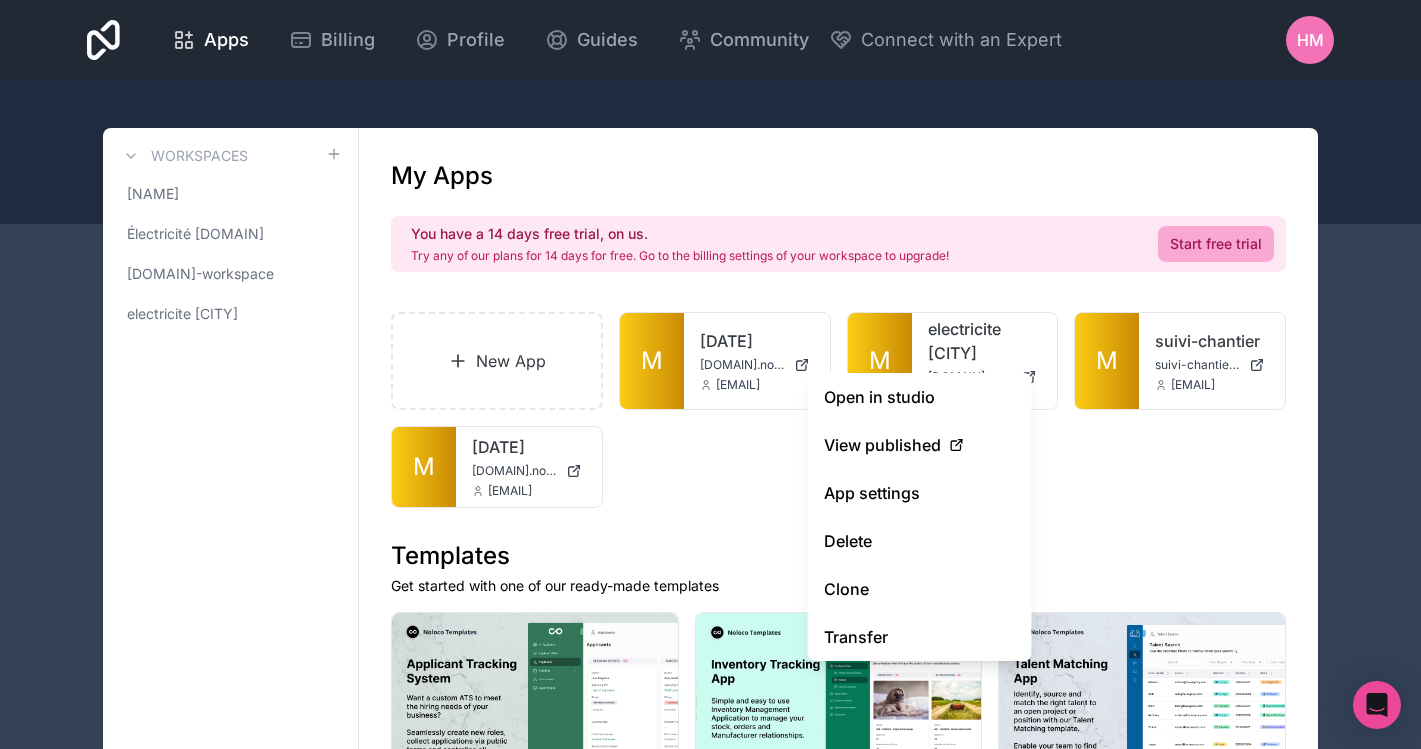 click on "Open in studio" at bounding box center [920, 397] 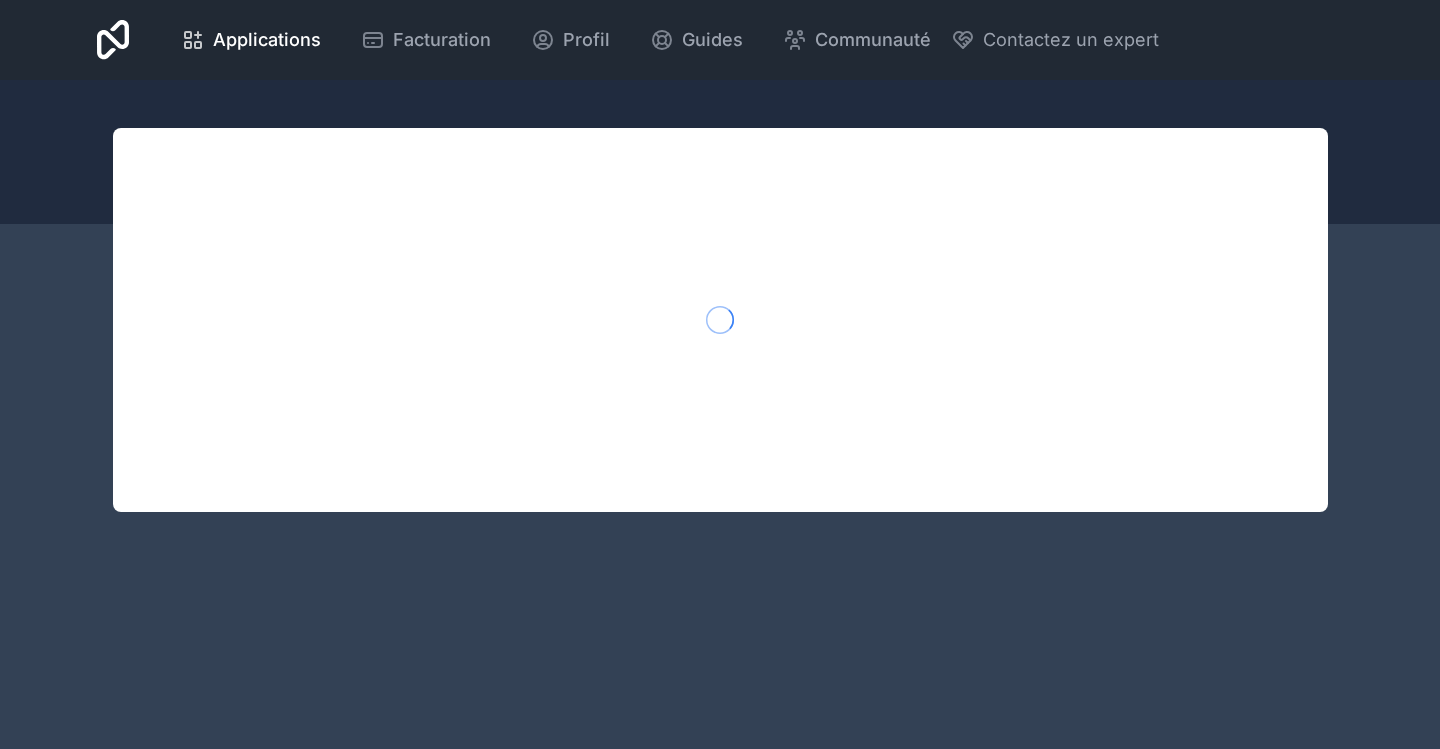 scroll, scrollTop: 0, scrollLeft: 0, axis: both 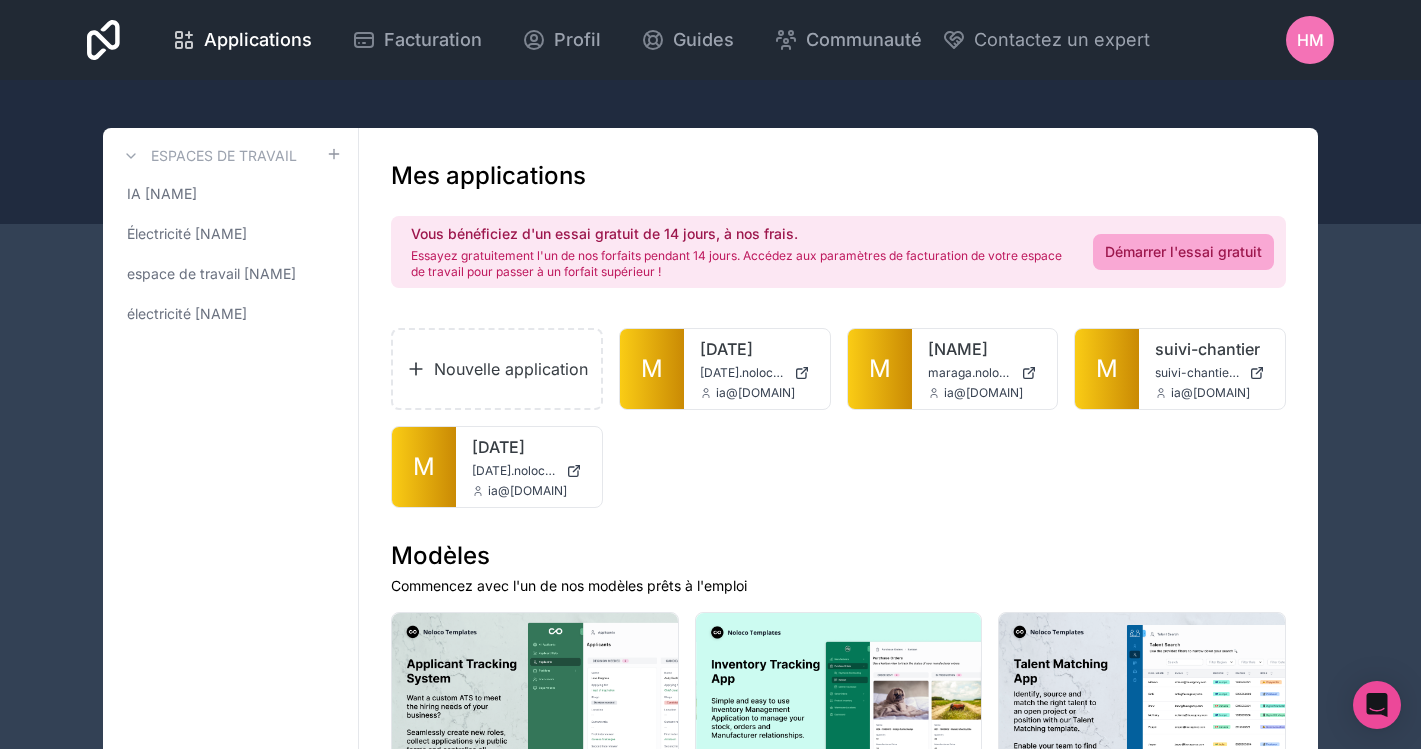 drag, startPoint x: 894, startPoint y: 383, endPoint x: 1010, endPoint y: 362, distance: 117.88554 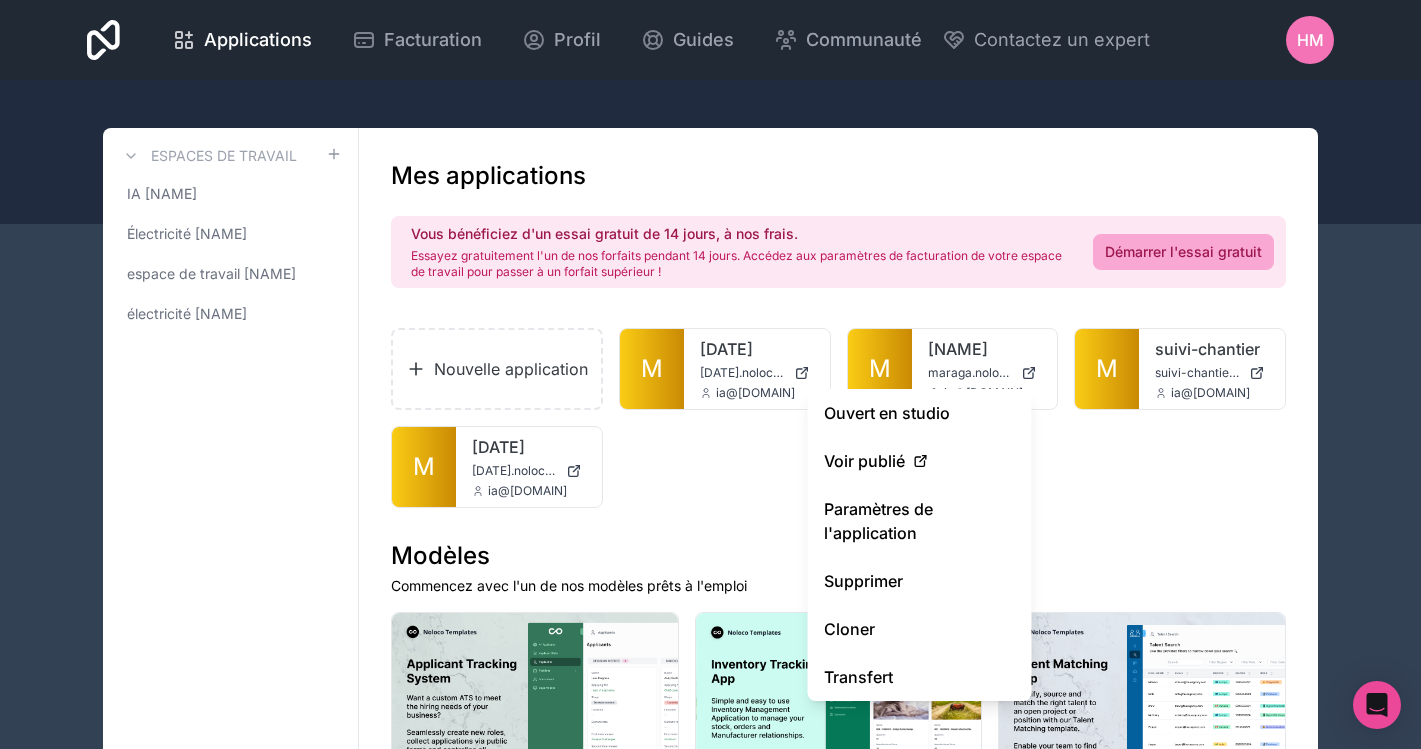 click on "Paramètres de l'application" at bounding box center [878, 521] 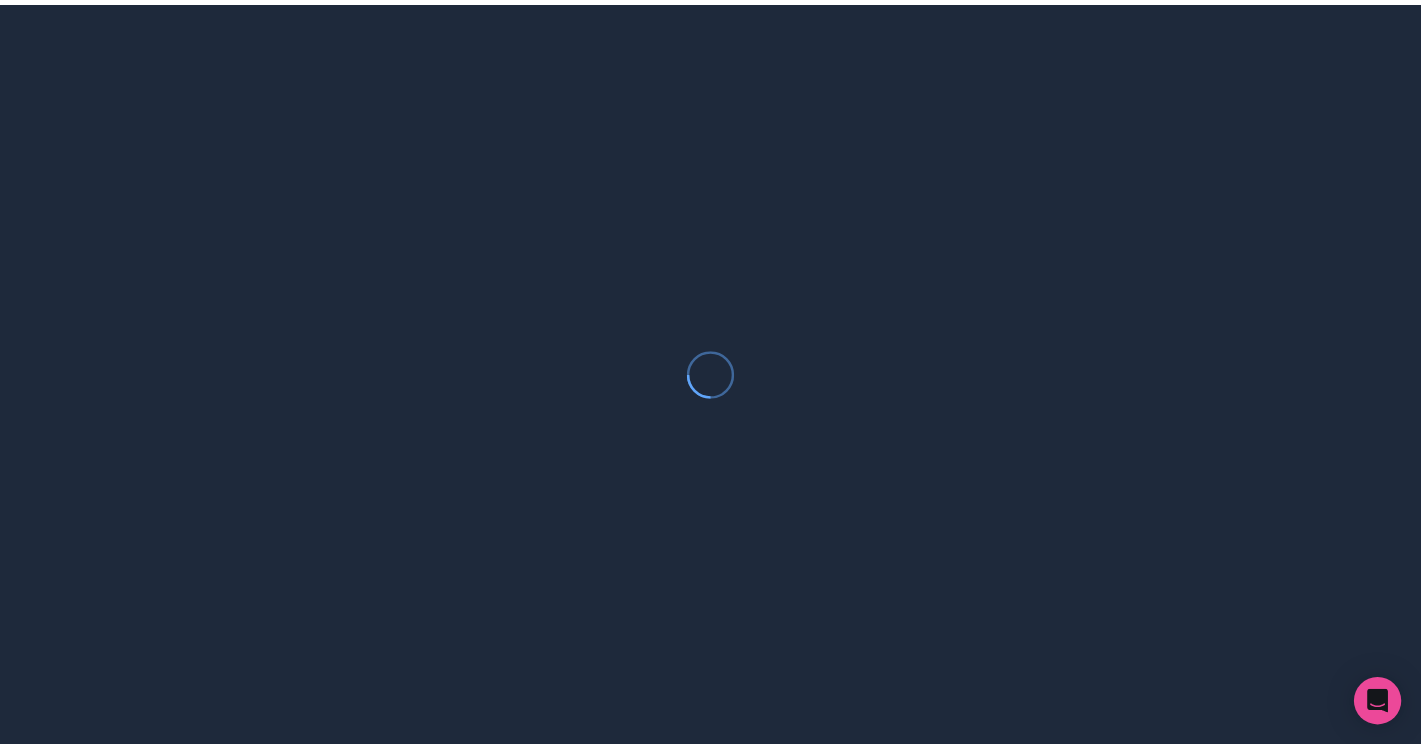 scroll, scrollTop: 0, scrollLeft: 0, axis: both 